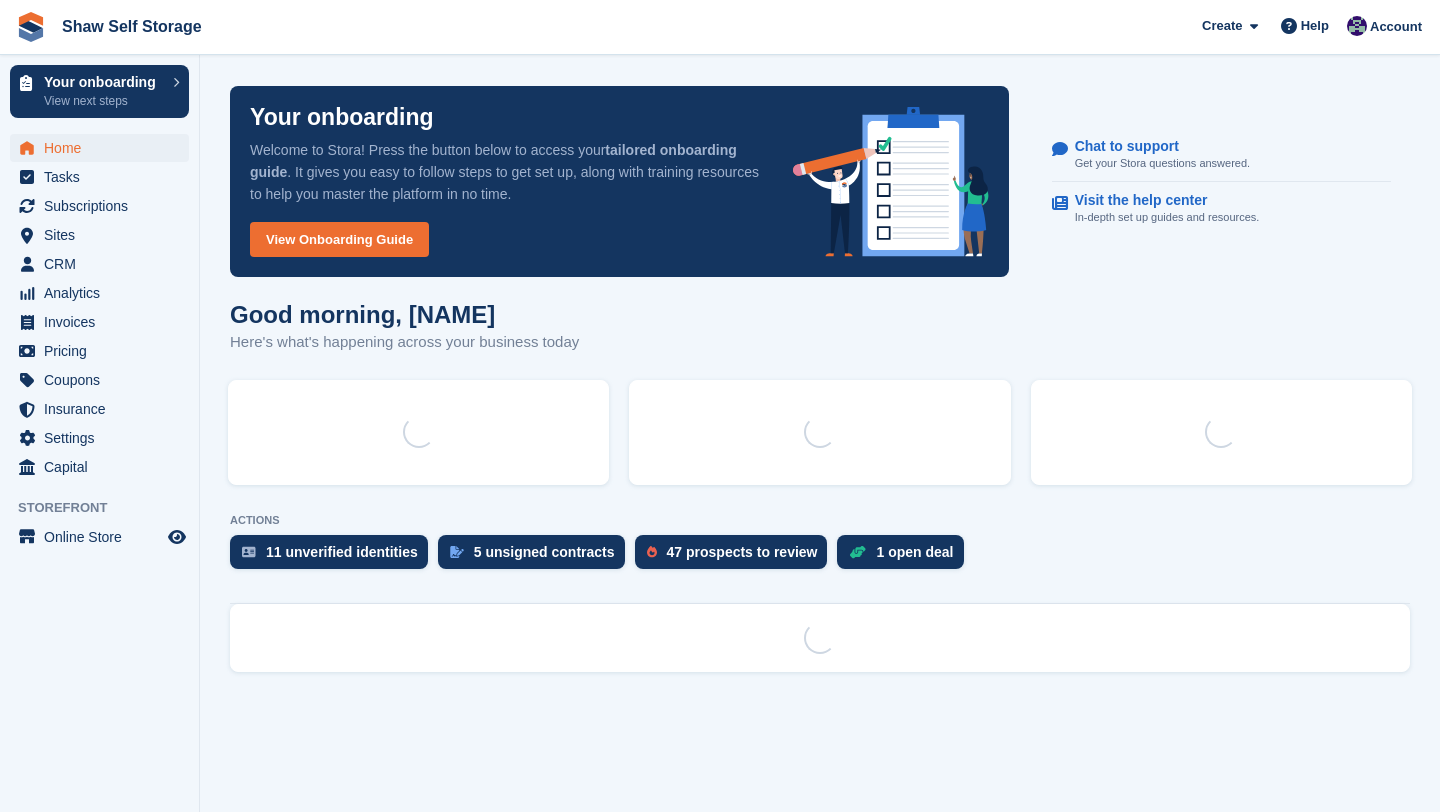 scroll, scrollTop: 0, scrollLeft: 0, axis: both 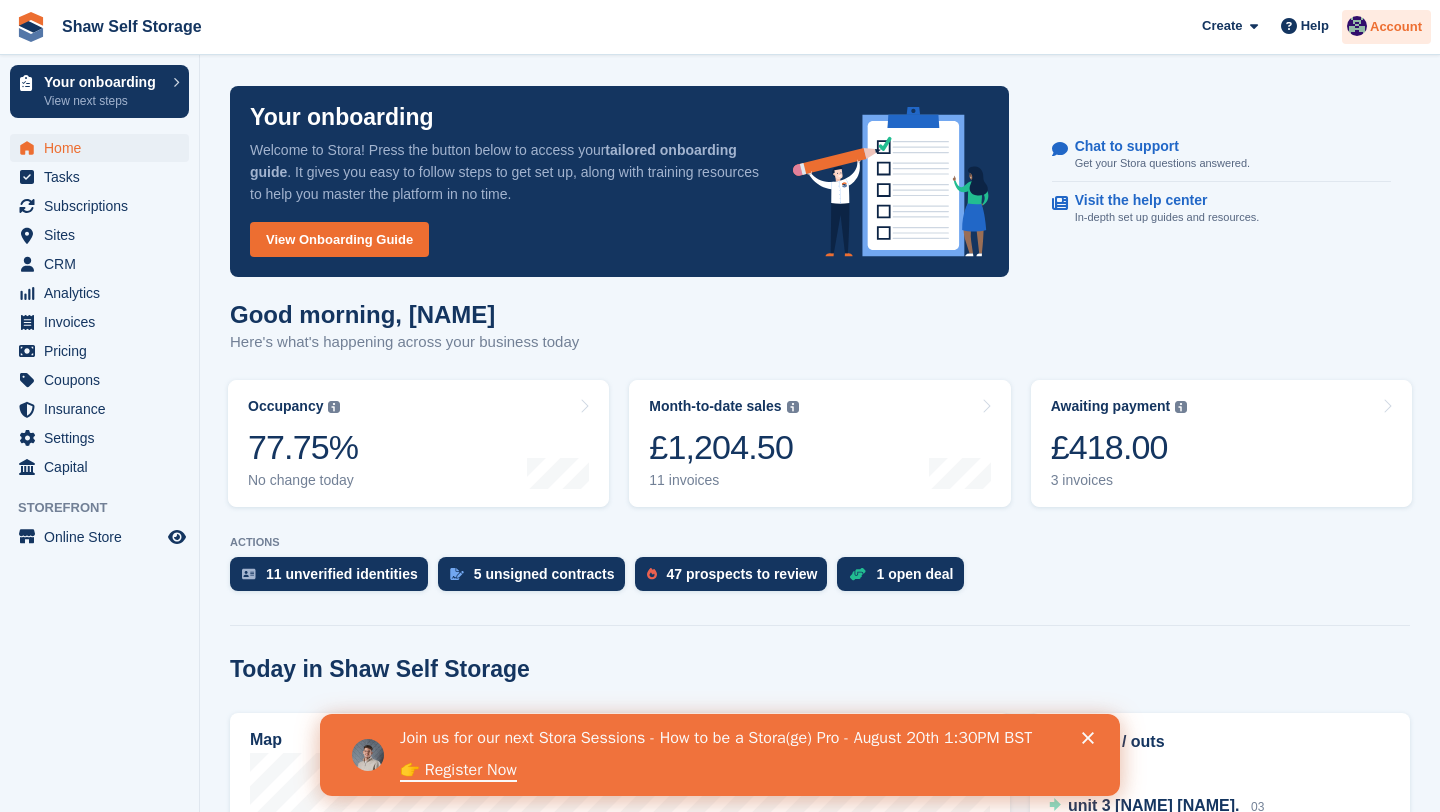 click at bounding box center (1357, 26) 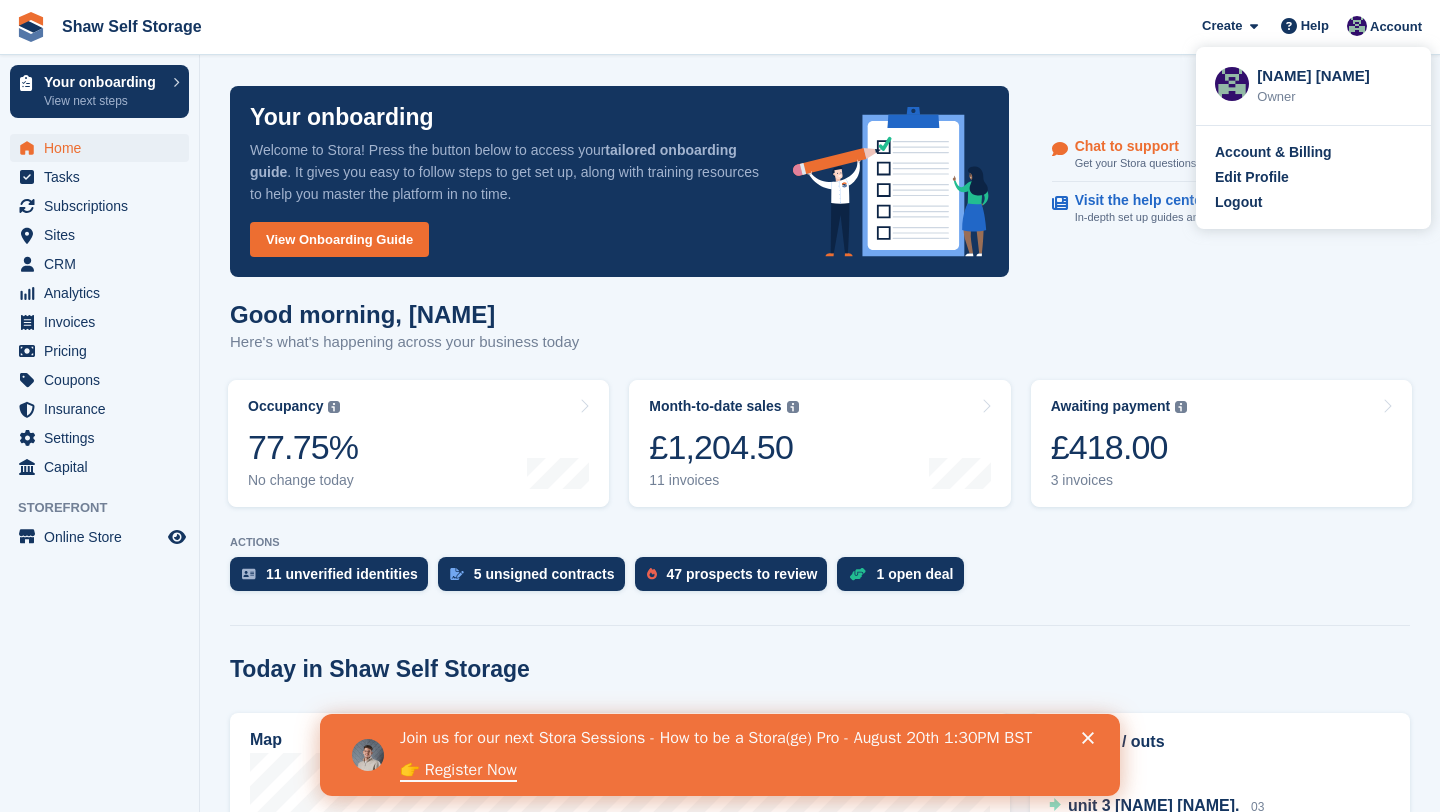 click on "Chat to support
Get your Stora questions answered." at bounding box center [1221, 155] 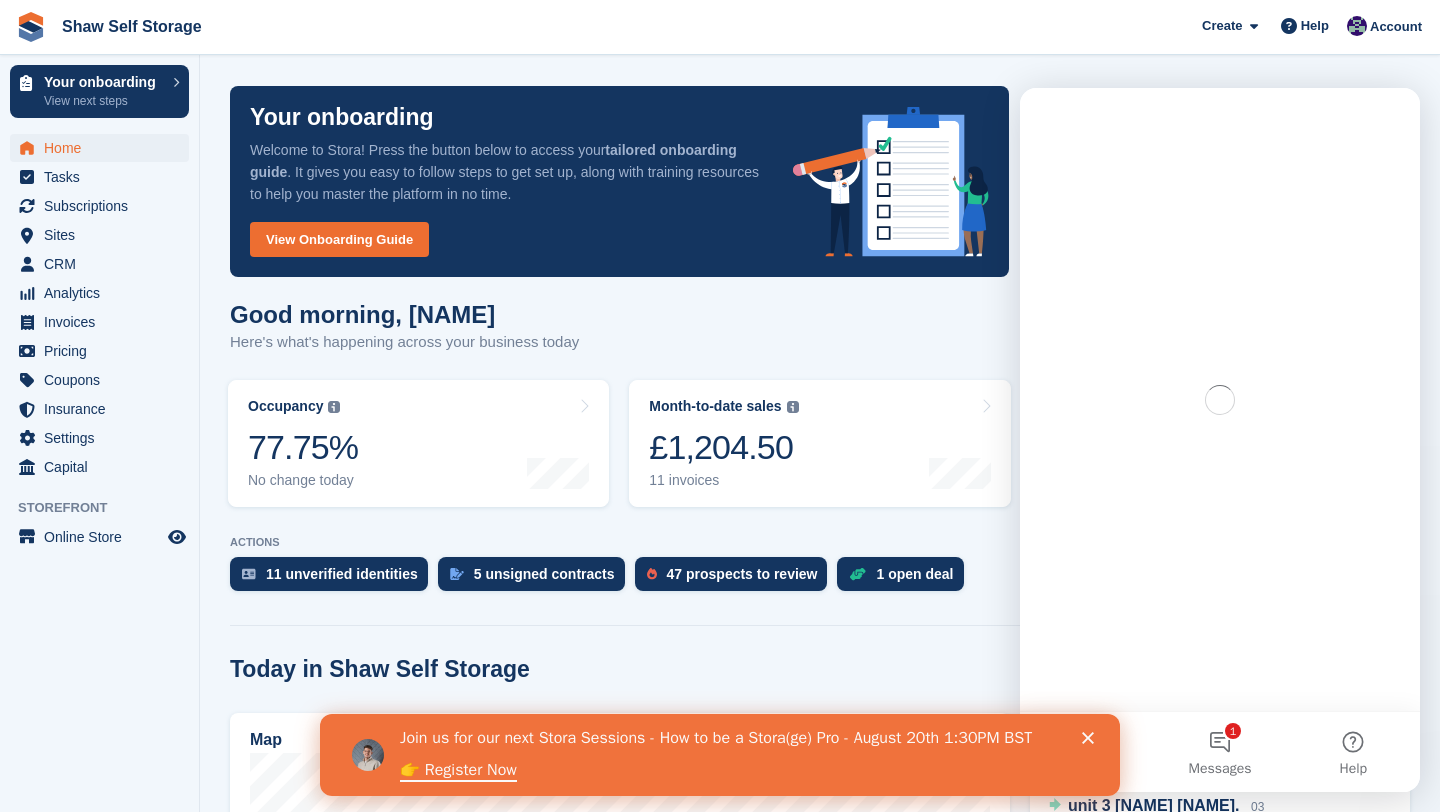 scroll, scrollTop: 0, scrollLeft: 0, axis: both 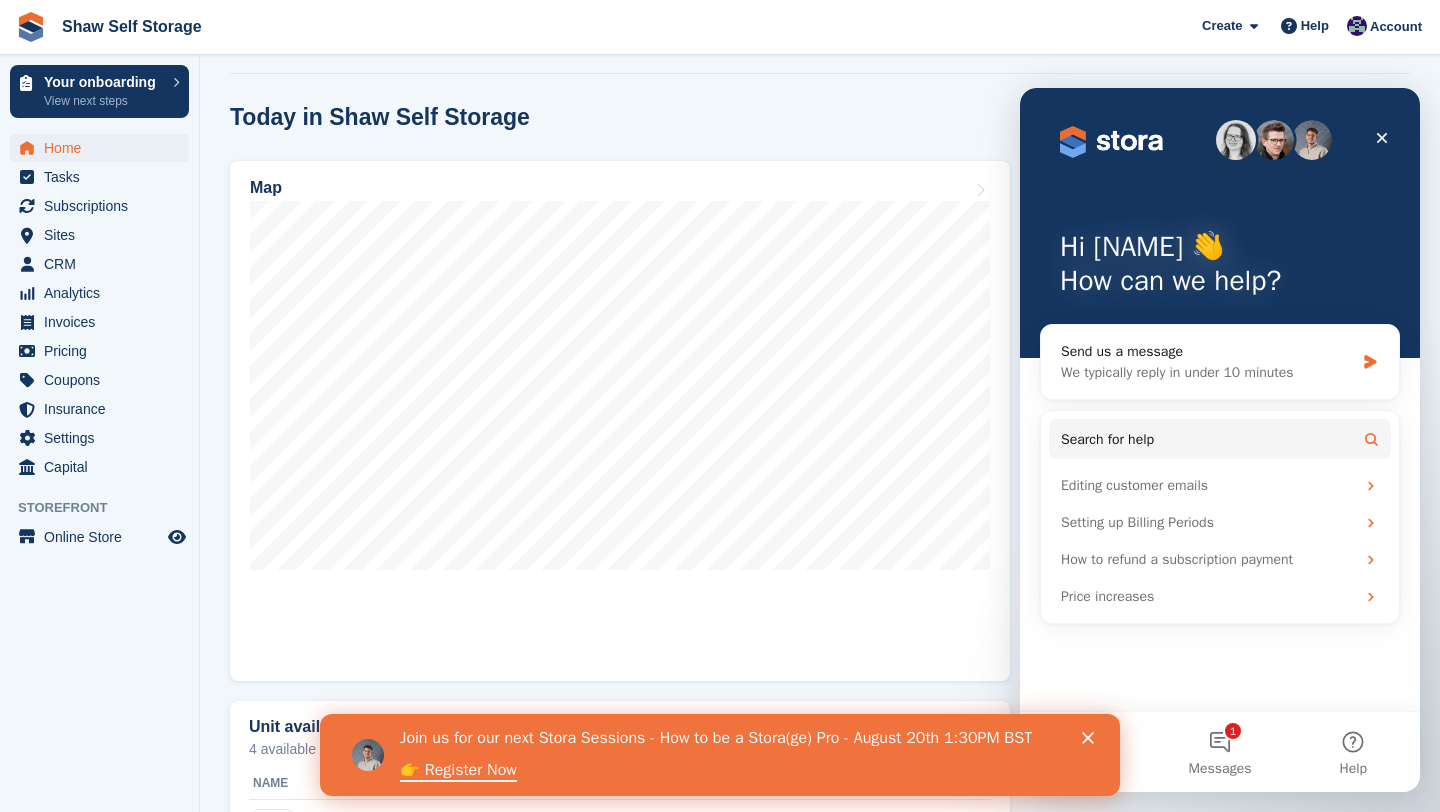 click 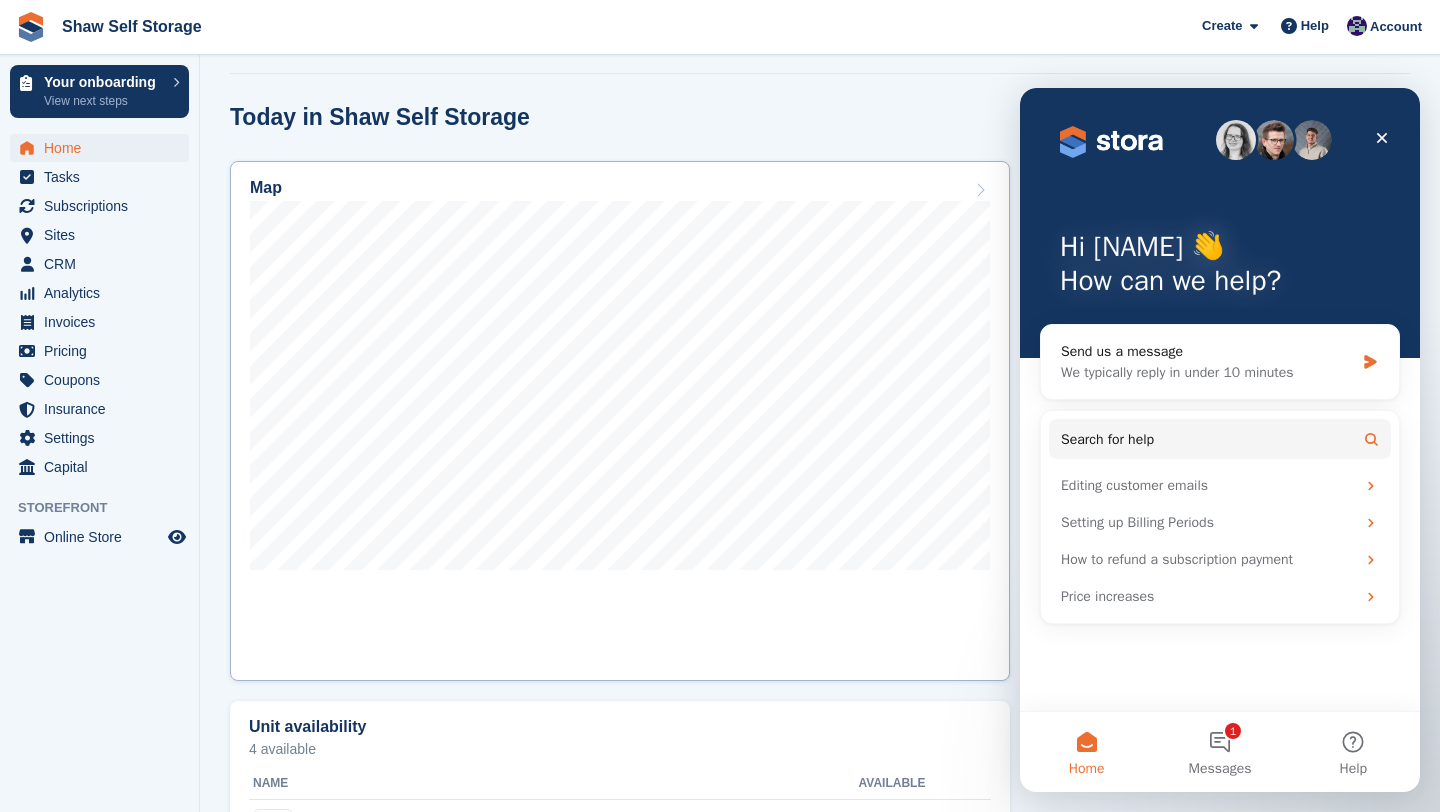 scroll, scrollTop: 0, scrollLeft: 0, axis: both 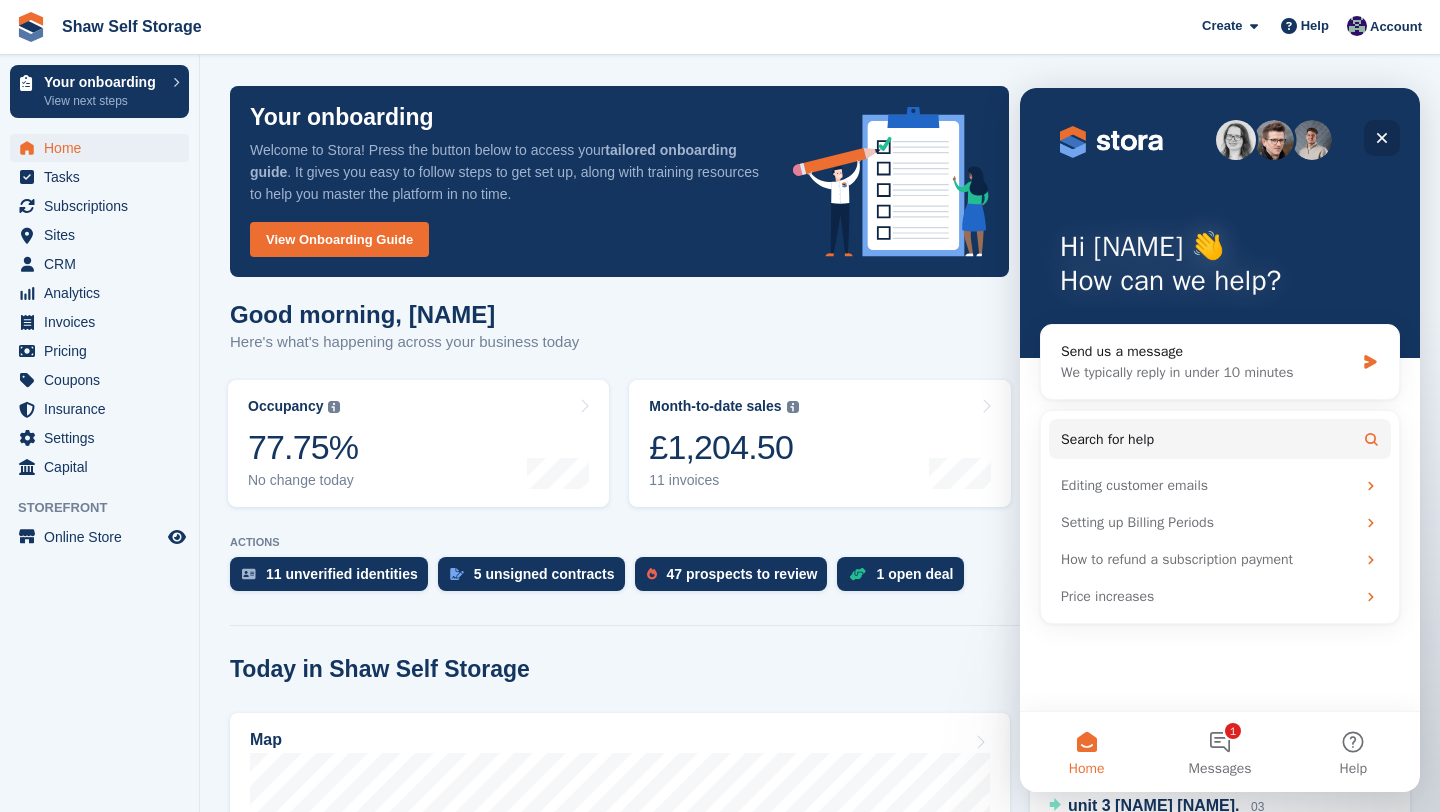 click 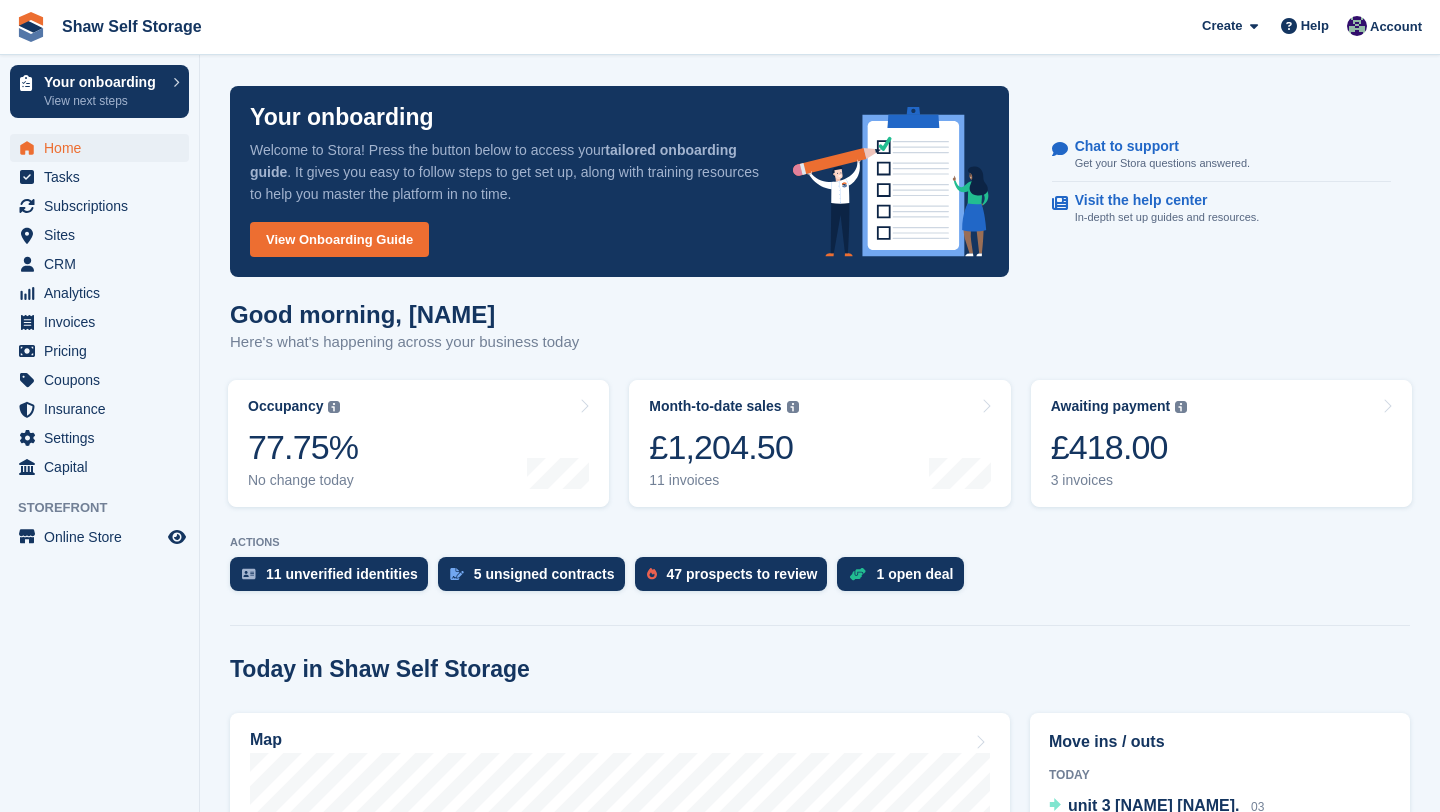 scroll, scrollTop: 0, scrollLeft: 0, axis: both 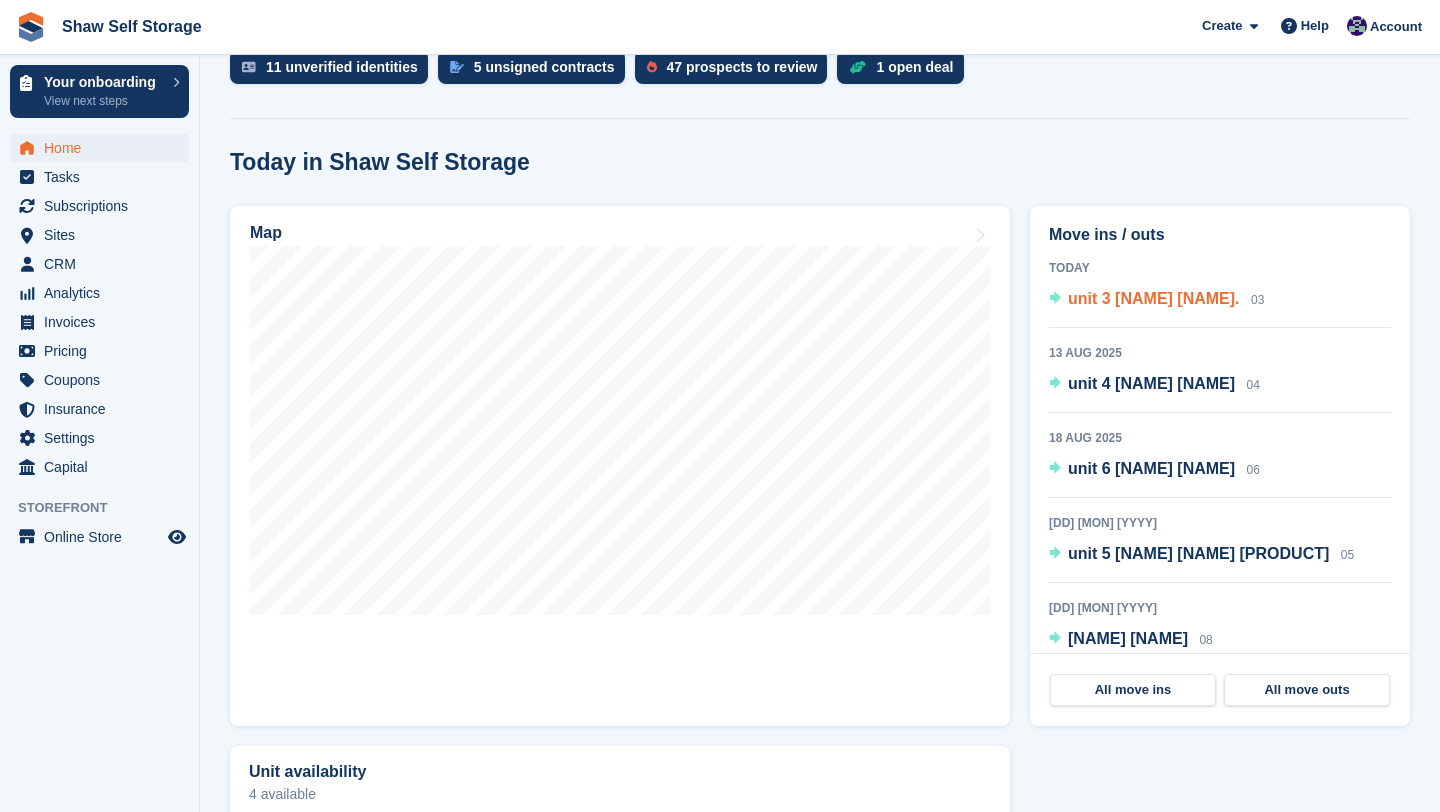 click on "unit 3 Paul McGowan." at bounding box center [1154, 298] 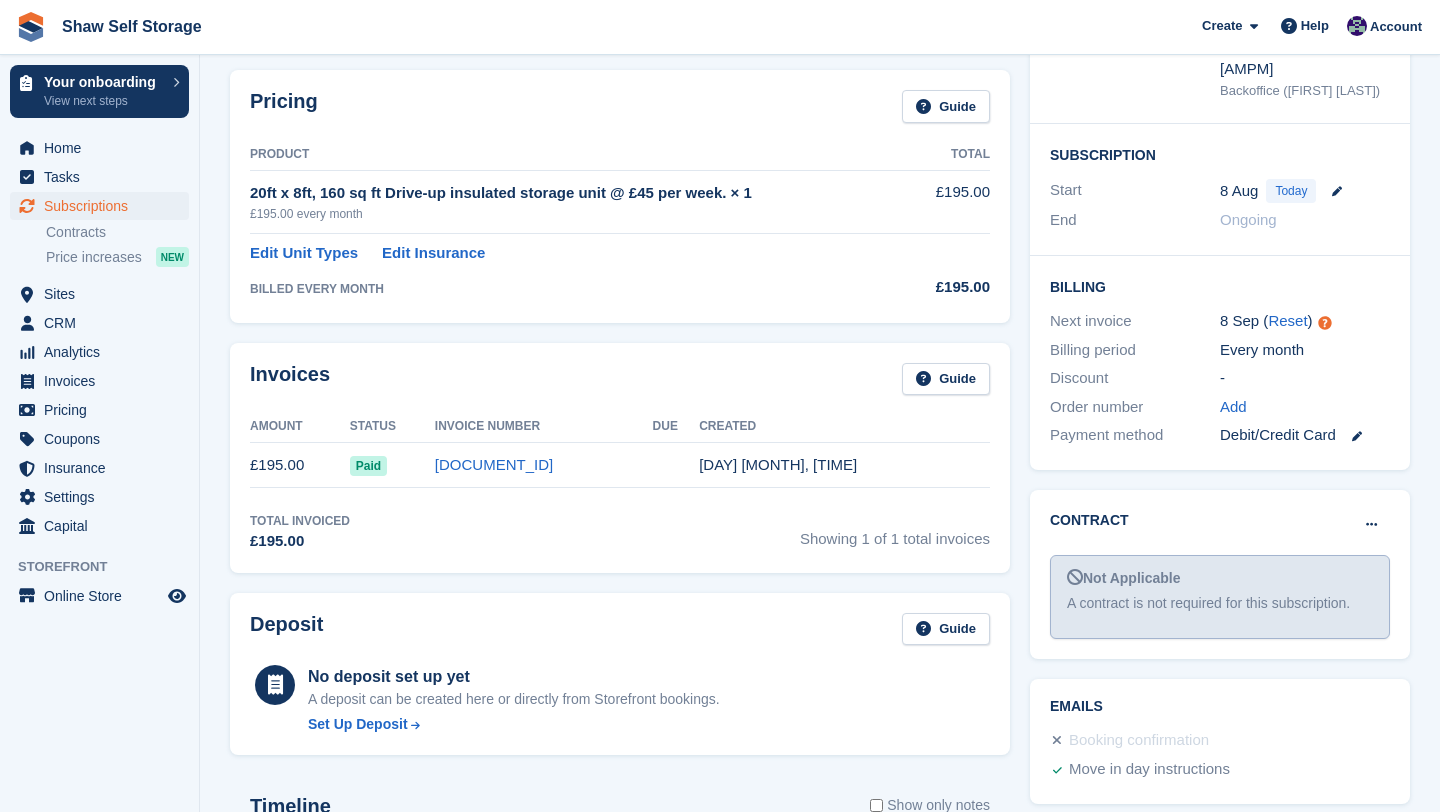 scroll, scrollTop: 0, scrollLeft: 0, axis: both 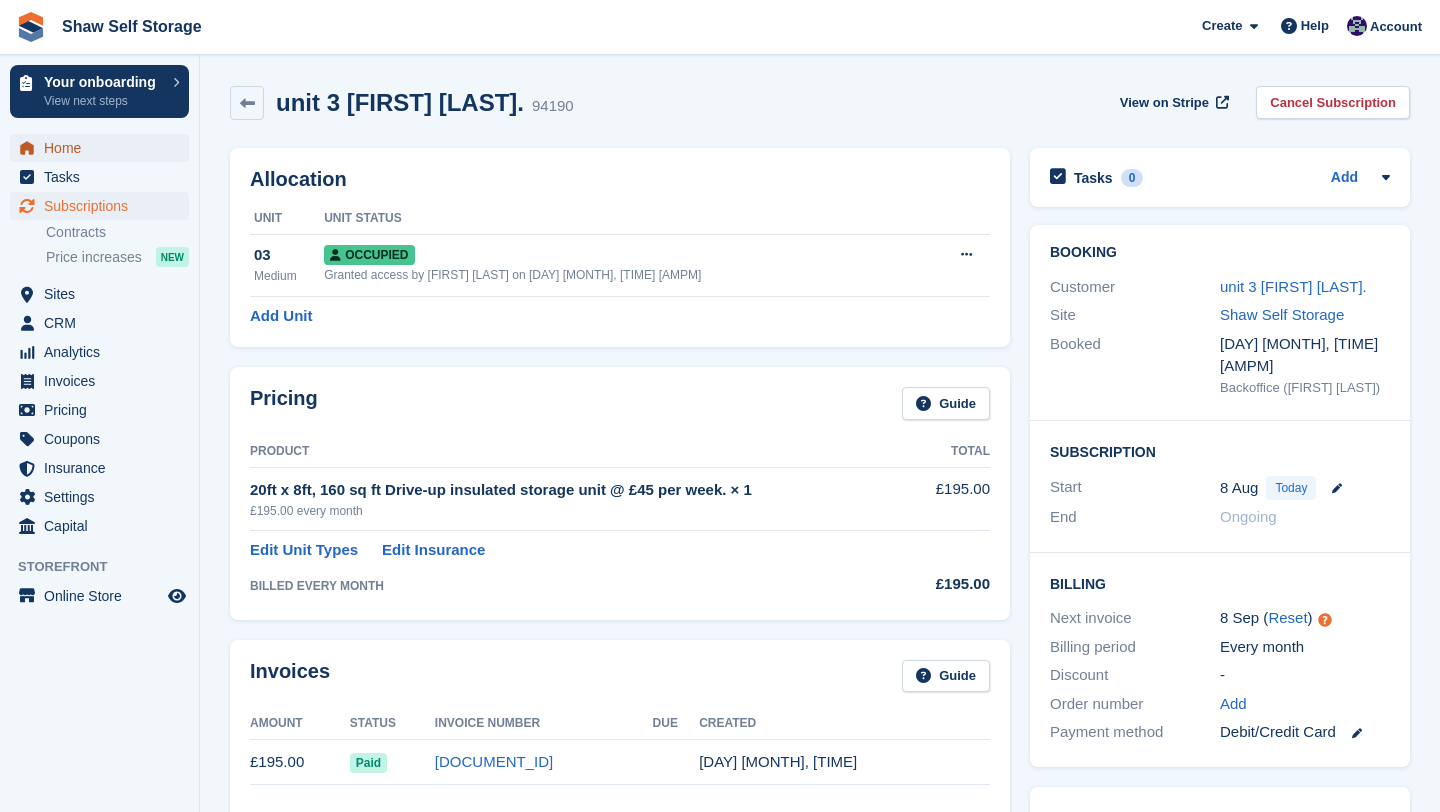 click on "Home" at bounding box center (104, 148) 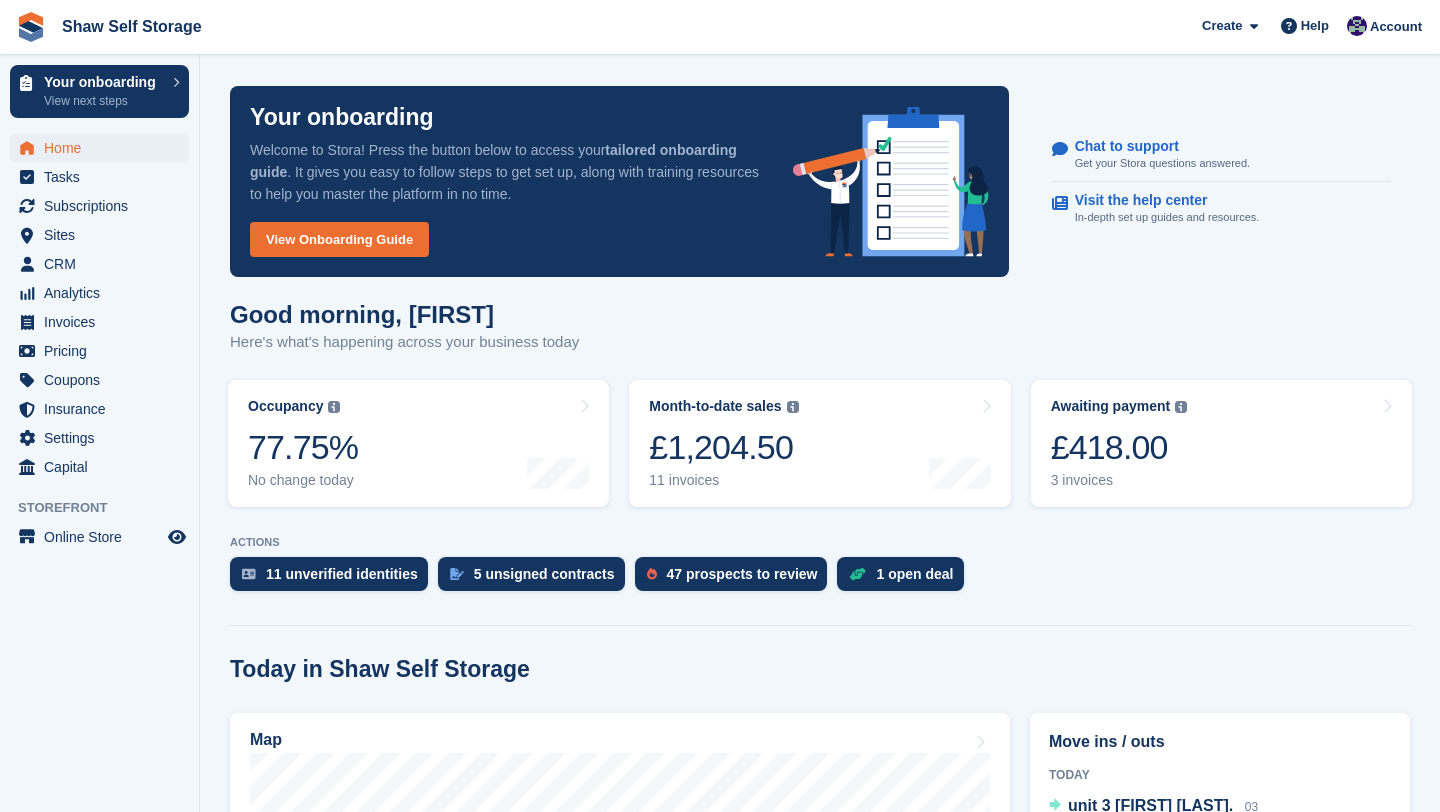 scroll, scrollTop: 0, scrollLeft: 0, axis: both 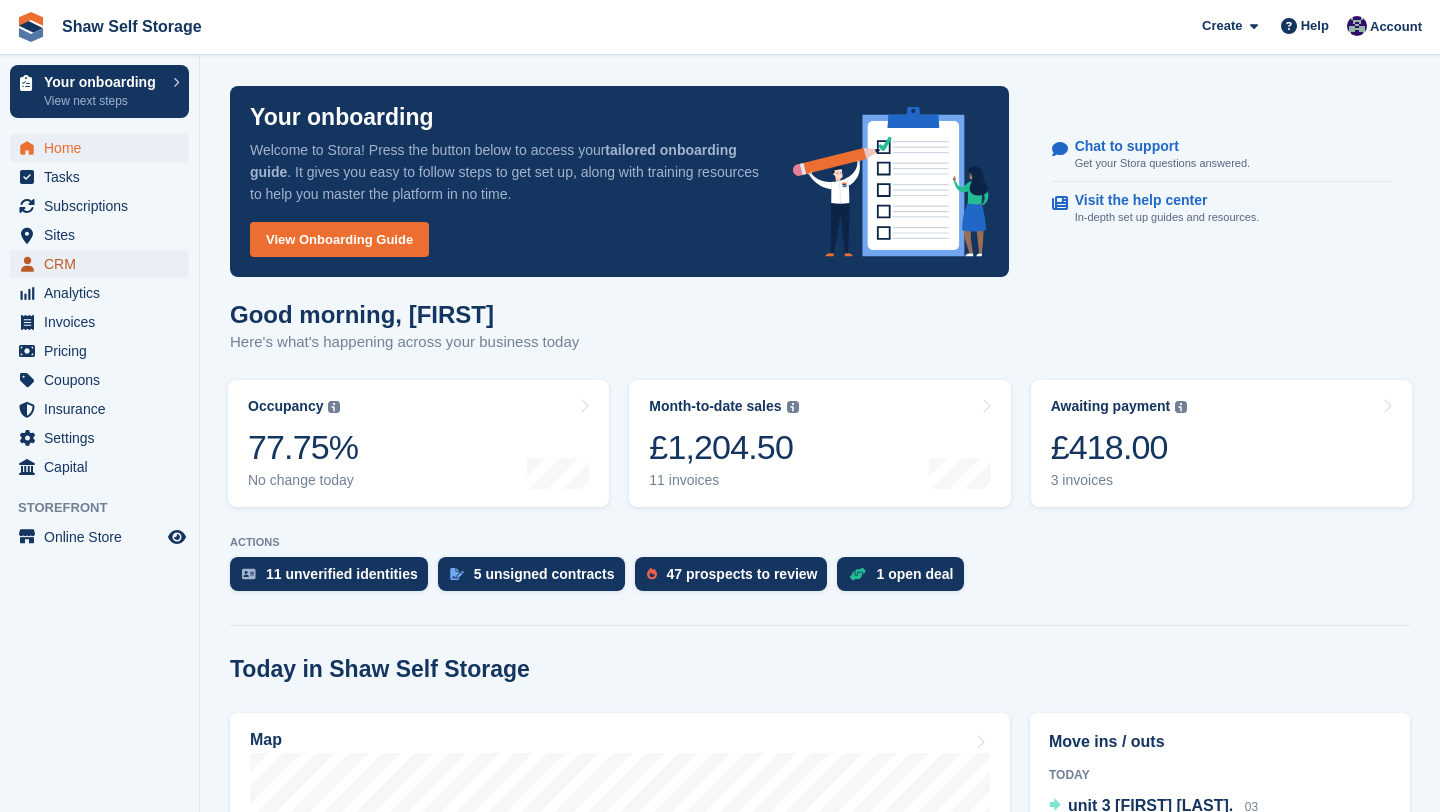 click on "CRM" at bounding box center [104, 264] 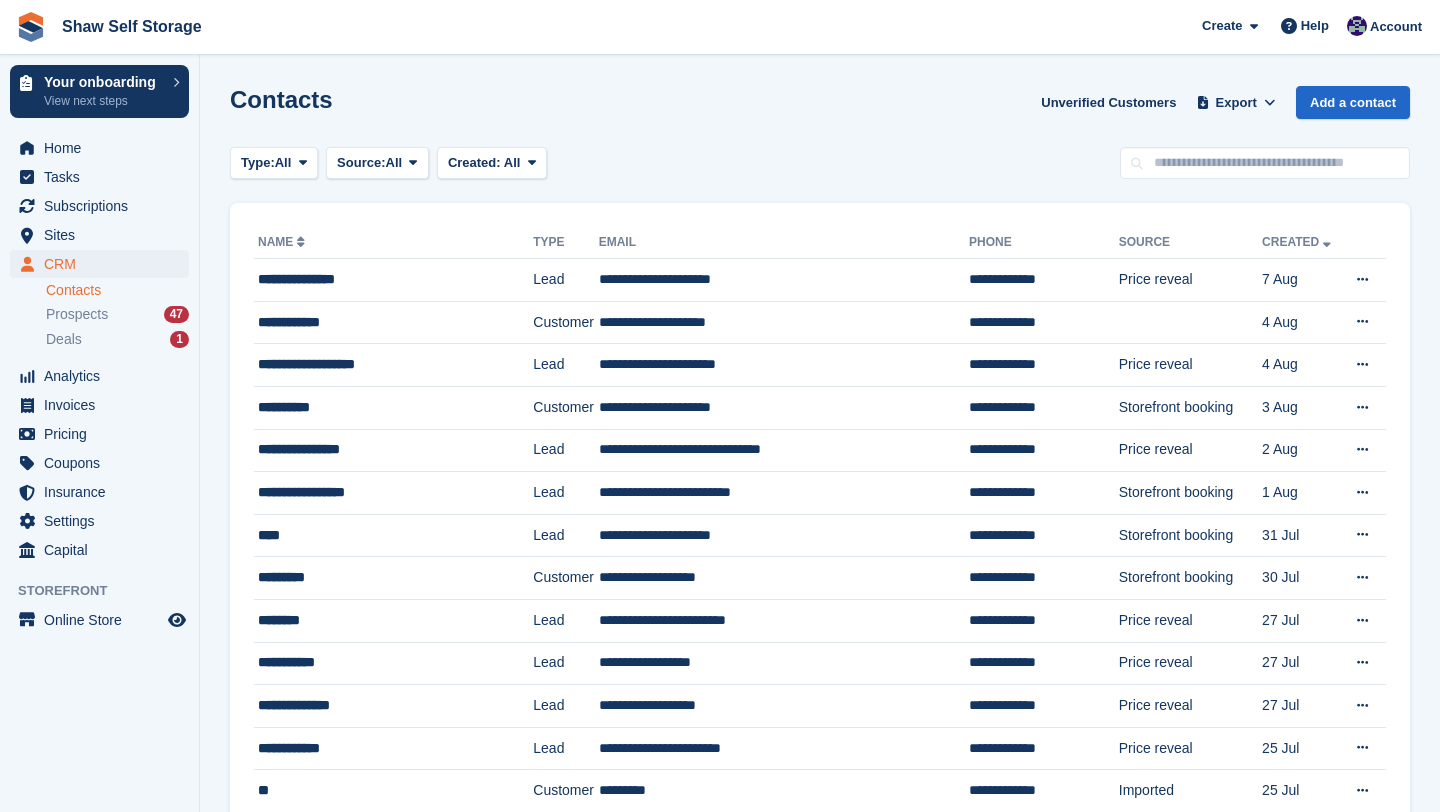 scroll, scrollTop: 0, scrollLeft: 0, axis: both 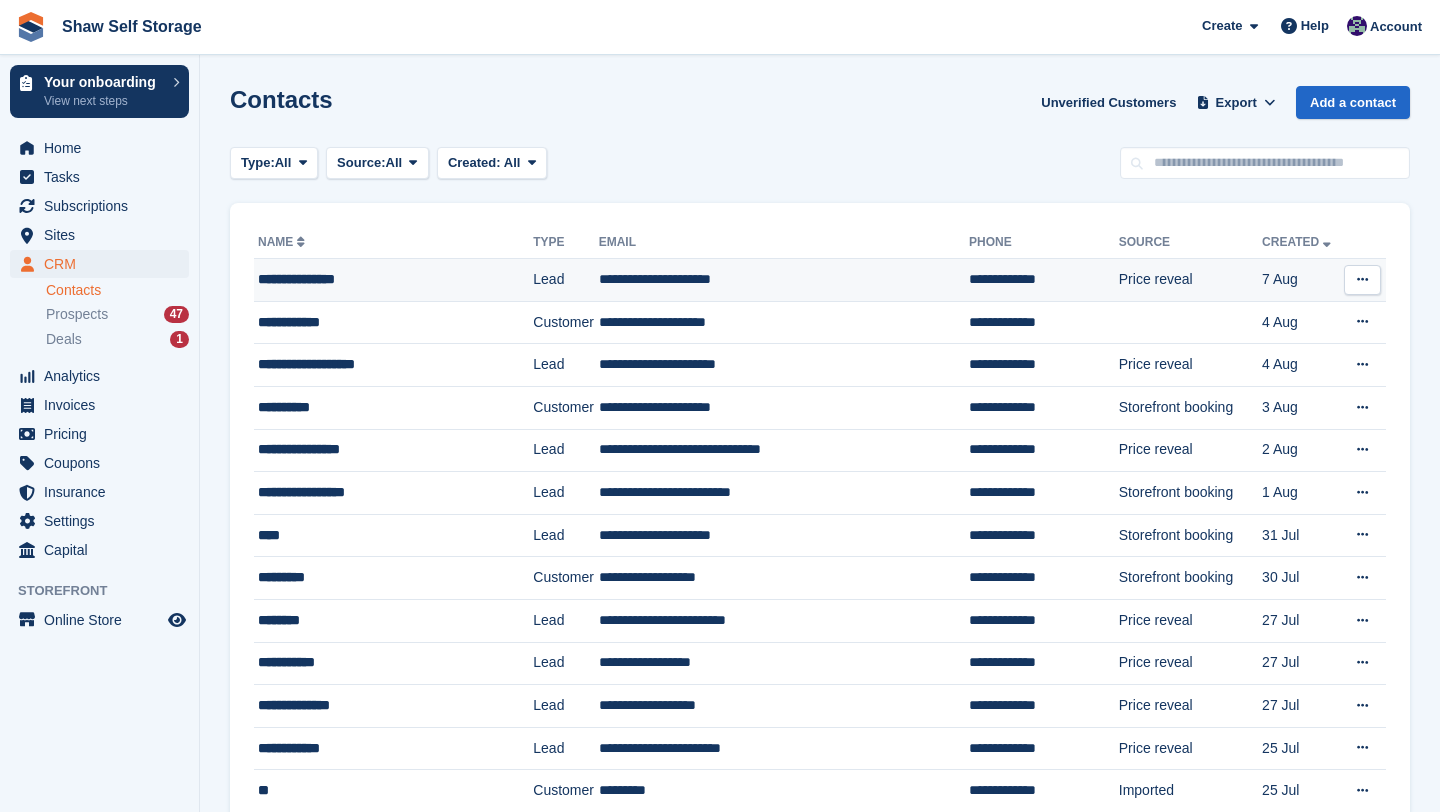 click on "**********" at bounding box center (385, 279) 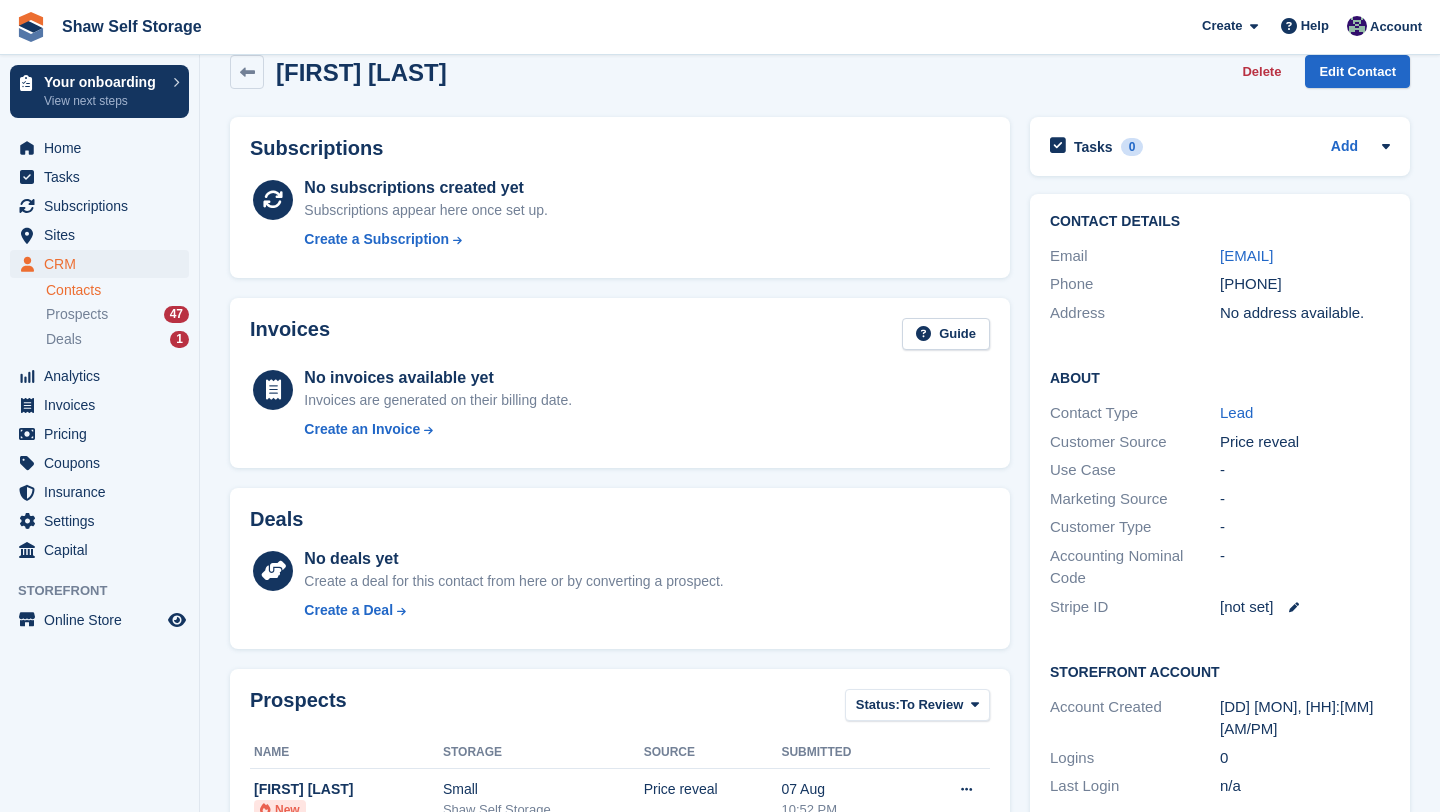 scroll, scrollTop: 0, scrollLeft: 0, axis: both 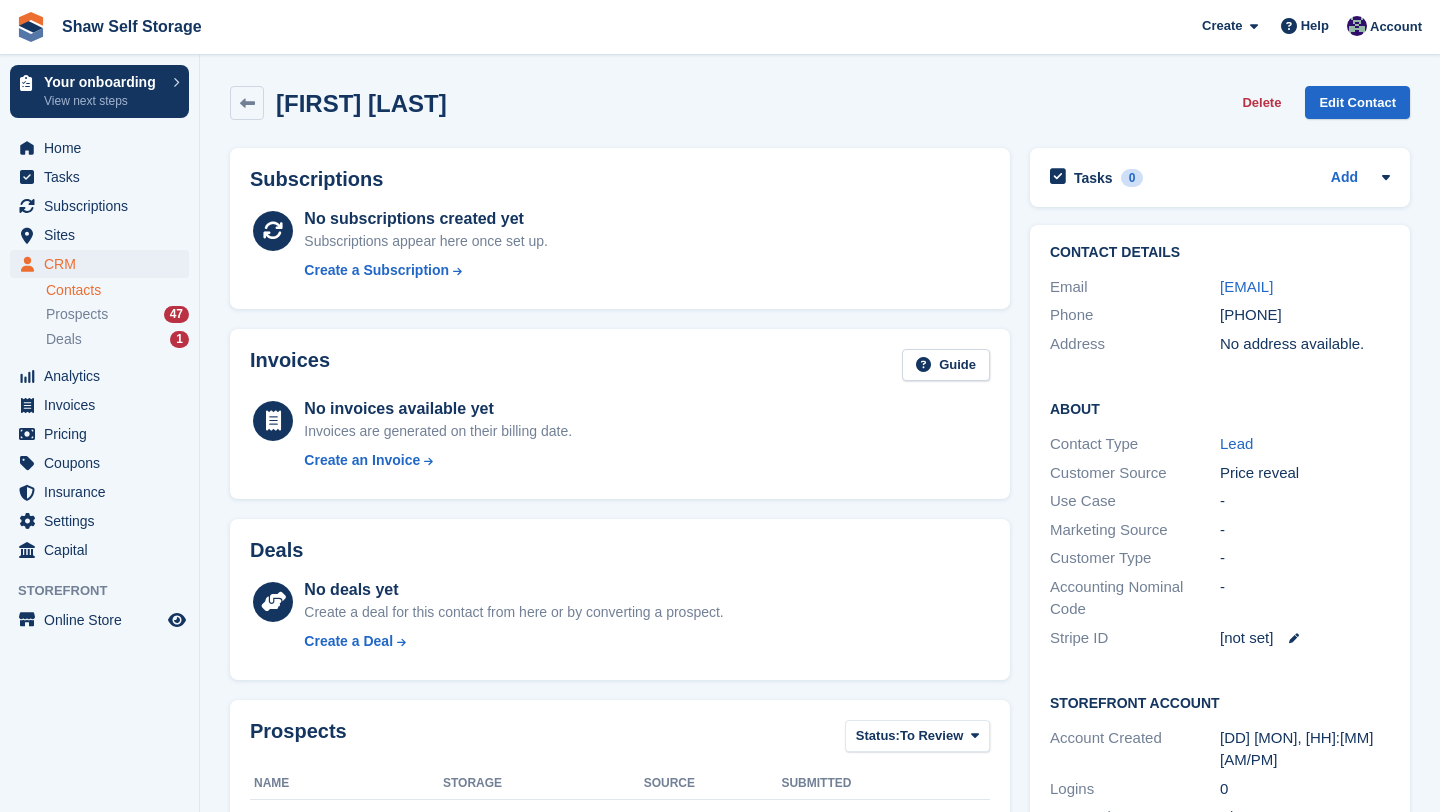 click on "Subscriptions
No subscriptions created yet
Subscriptions appear here once set up.
Create a Subscription" at bounding box center [620, 228] 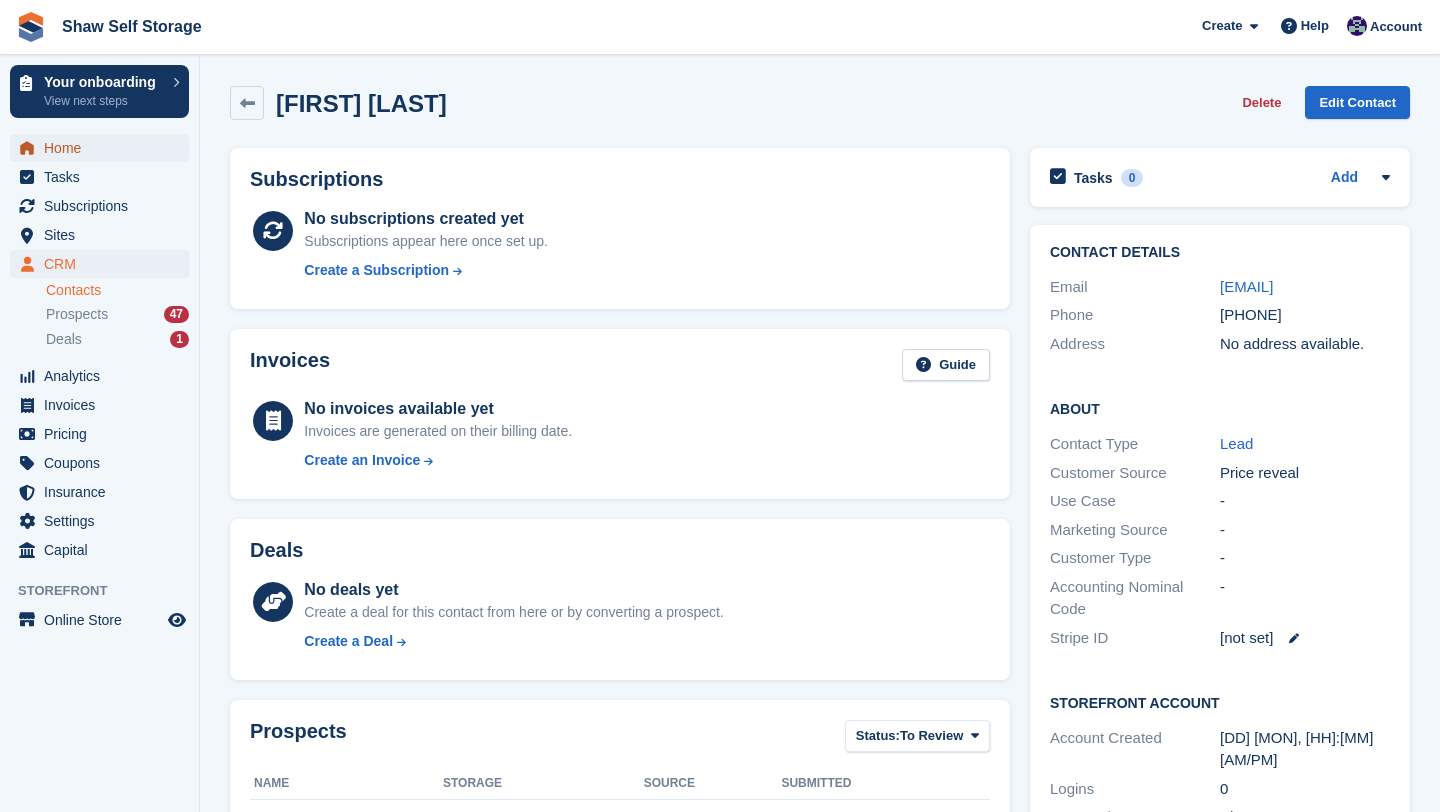 click on "Home" at bounding box center (104, 148) 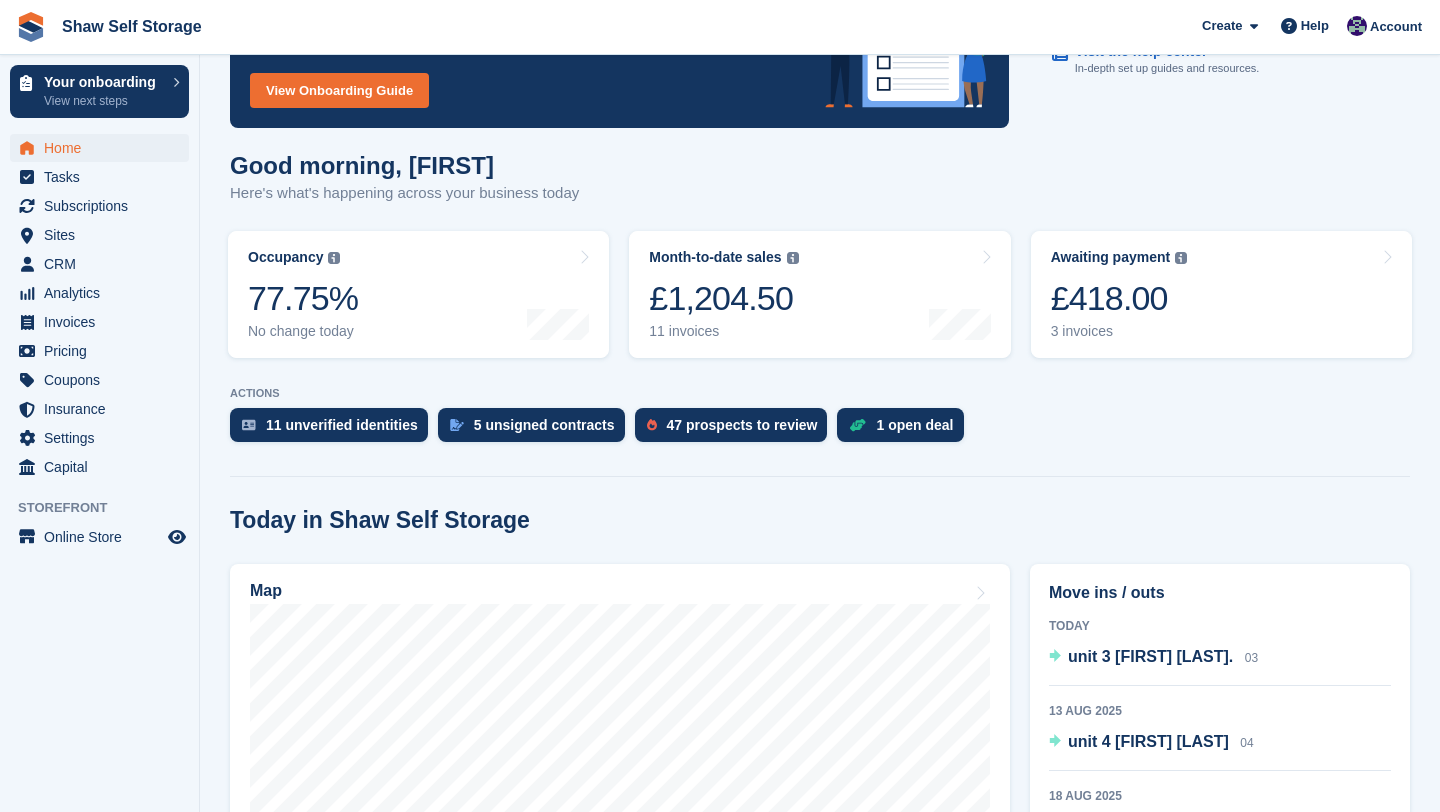 scroll, scrollTop: 165, scrollLeft: 0, axis: vertical 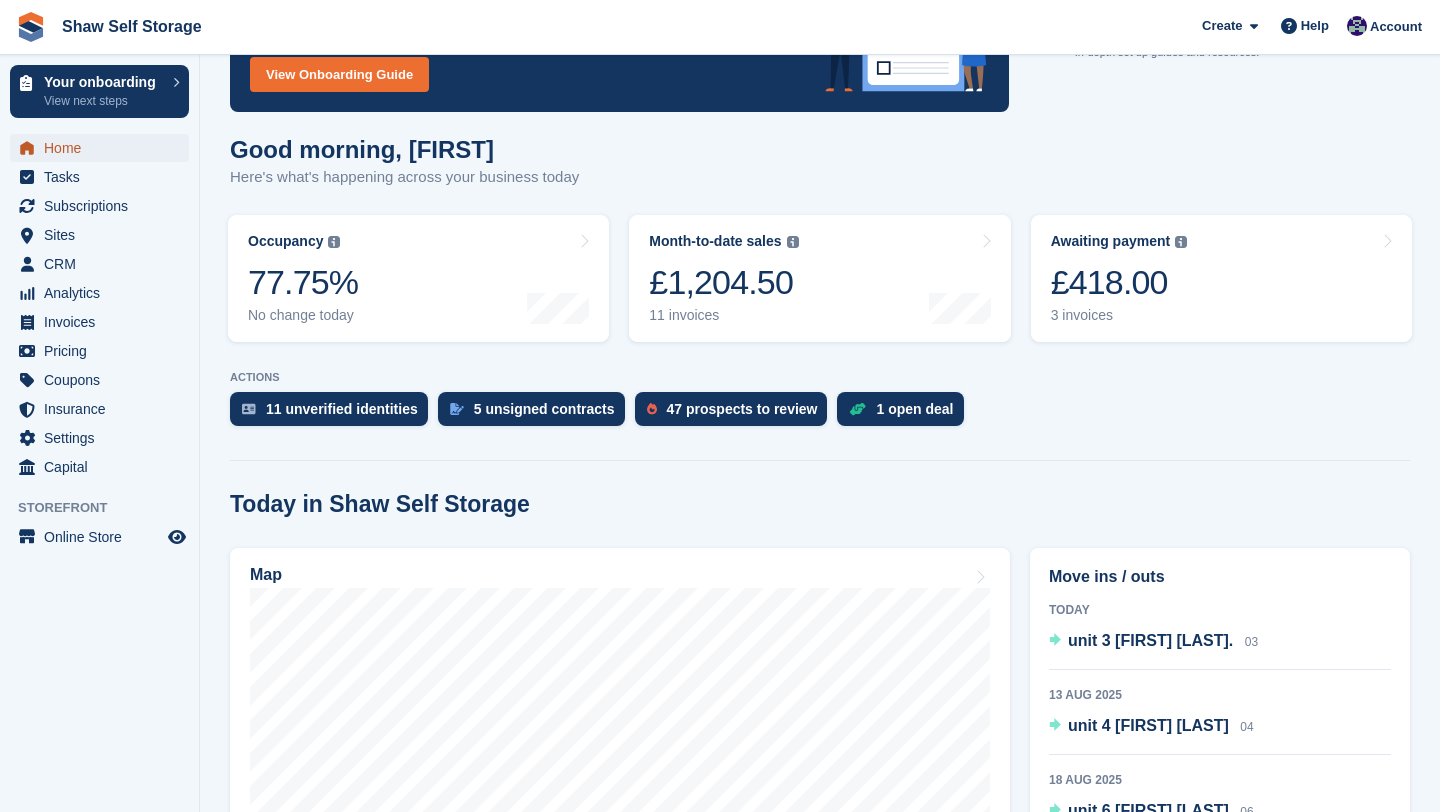 click on "Home" at bounding box center (104, 148) 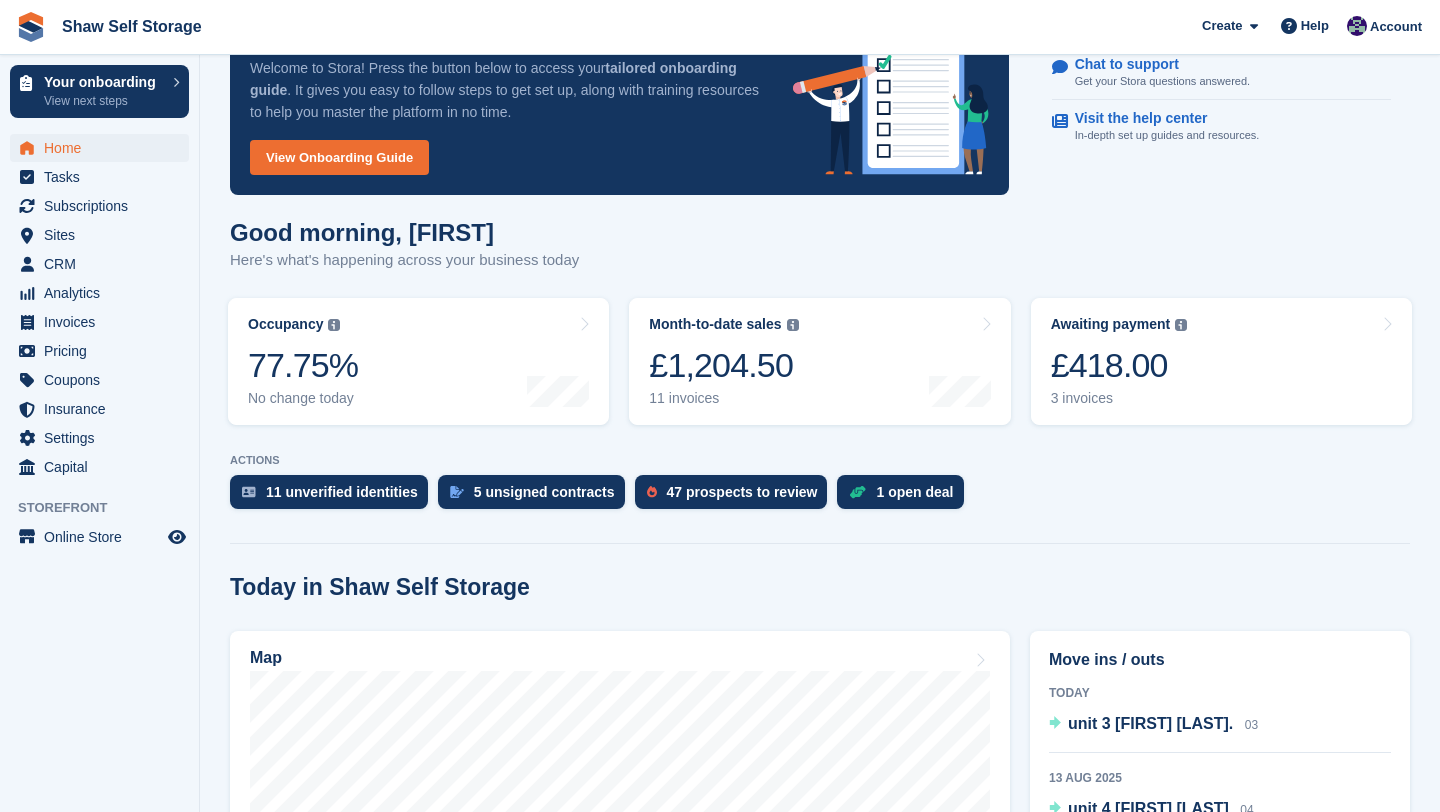 scroll, scrollTop: 0, scrollLeft: 0, axis: both 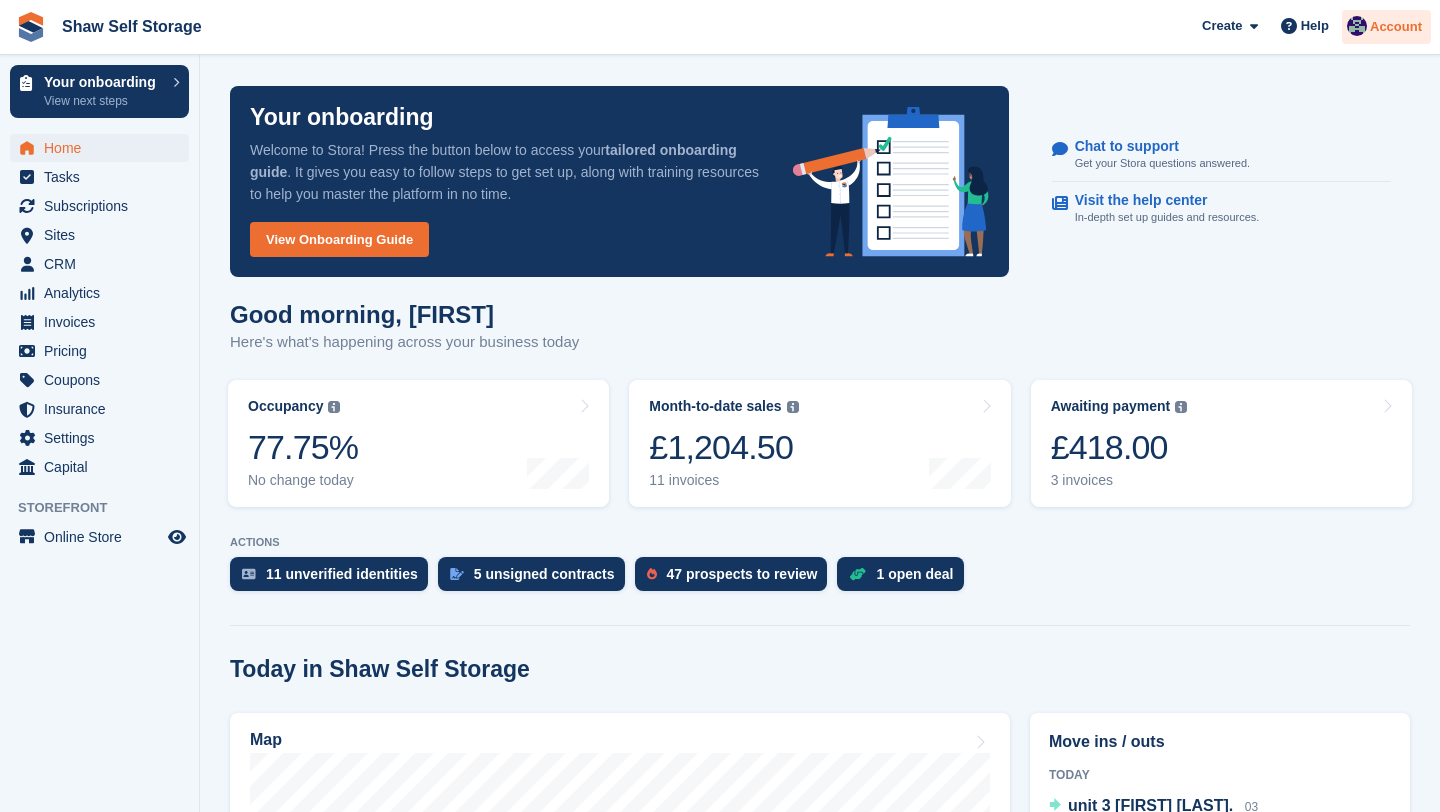click on "Account" at bounding box center (1396, 27) 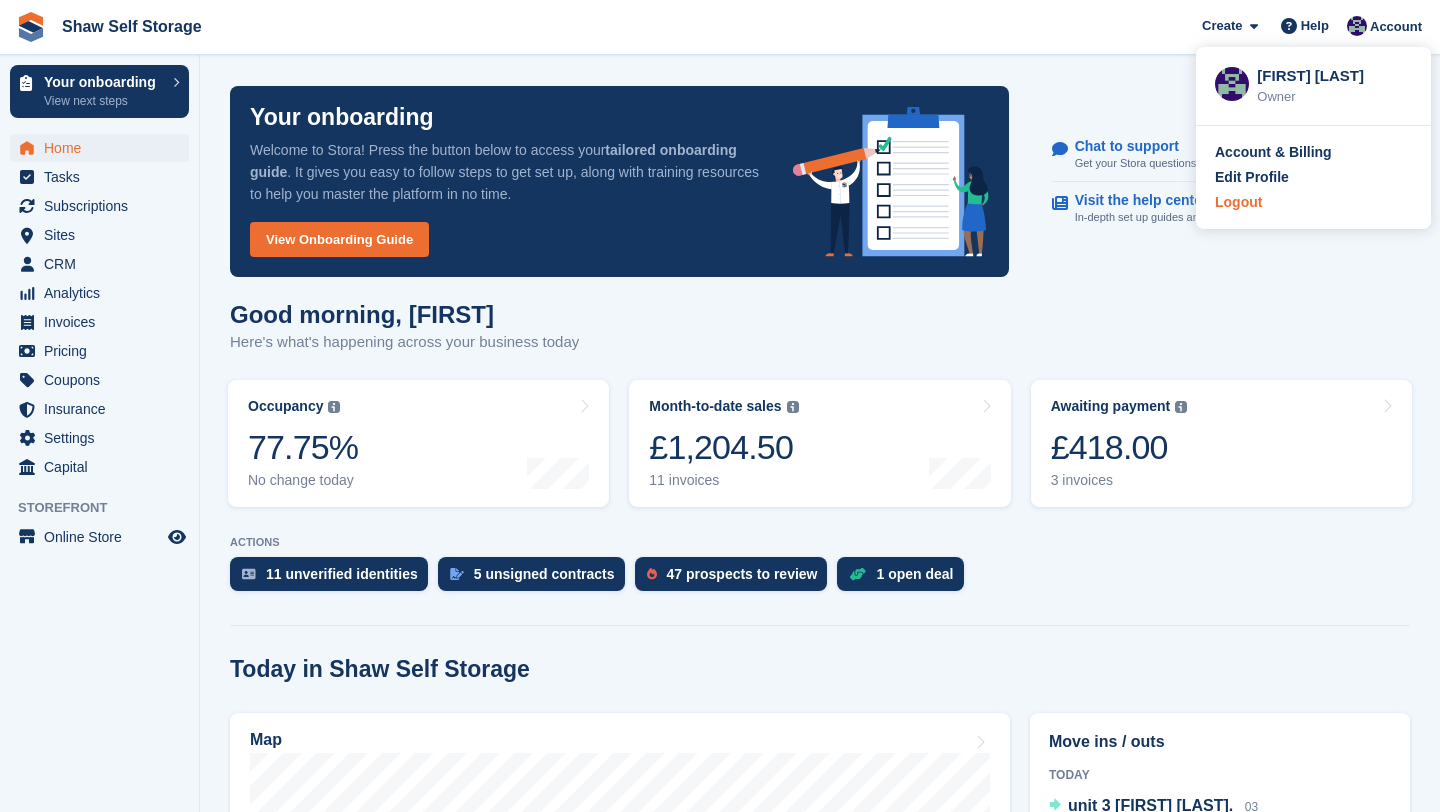 click on "Logout" at bounding box center (1313, 202) 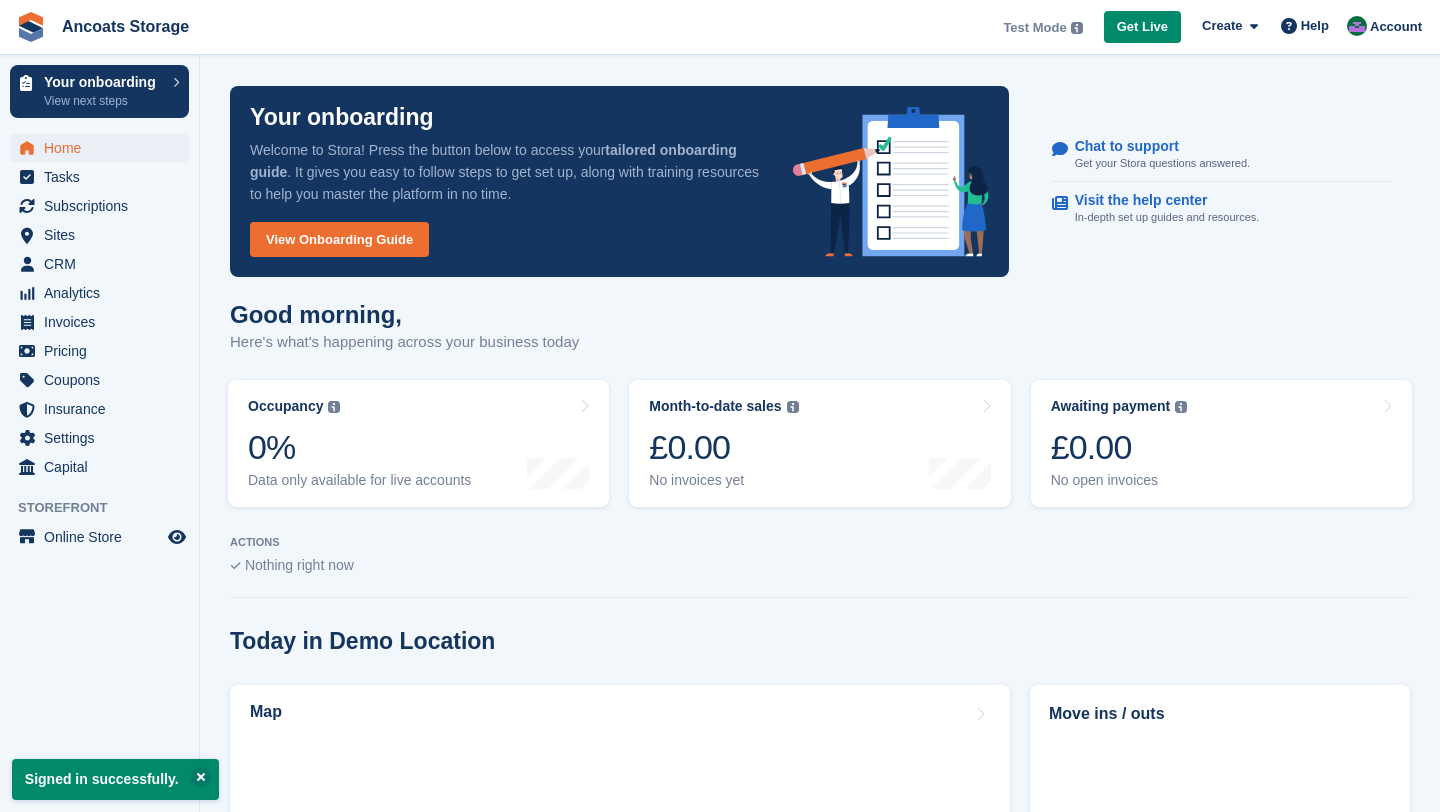 scroll, scrollTop: 0, scrollLeft: 0, axis: both 